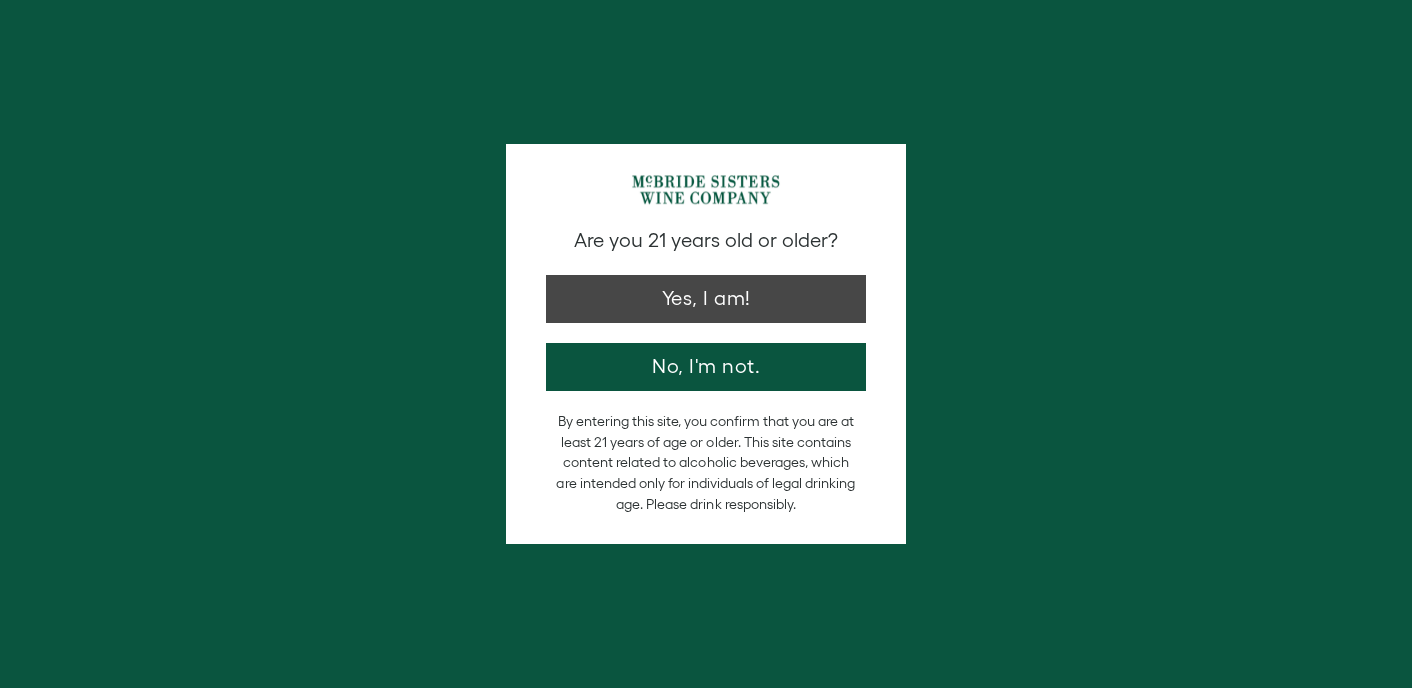 scroll, scrollTop: 0, scrollLeft: 0, axis: both 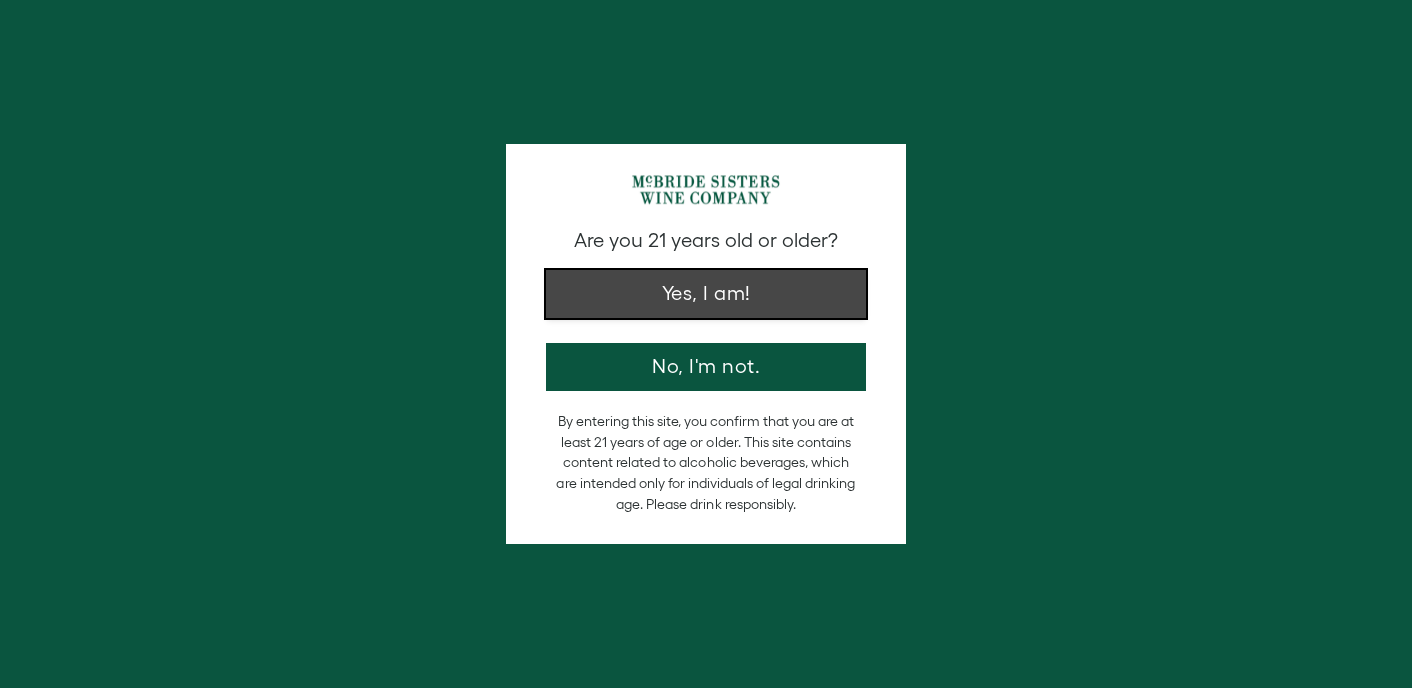 click on "Yes, I am!" at bounding box center (706, 294) 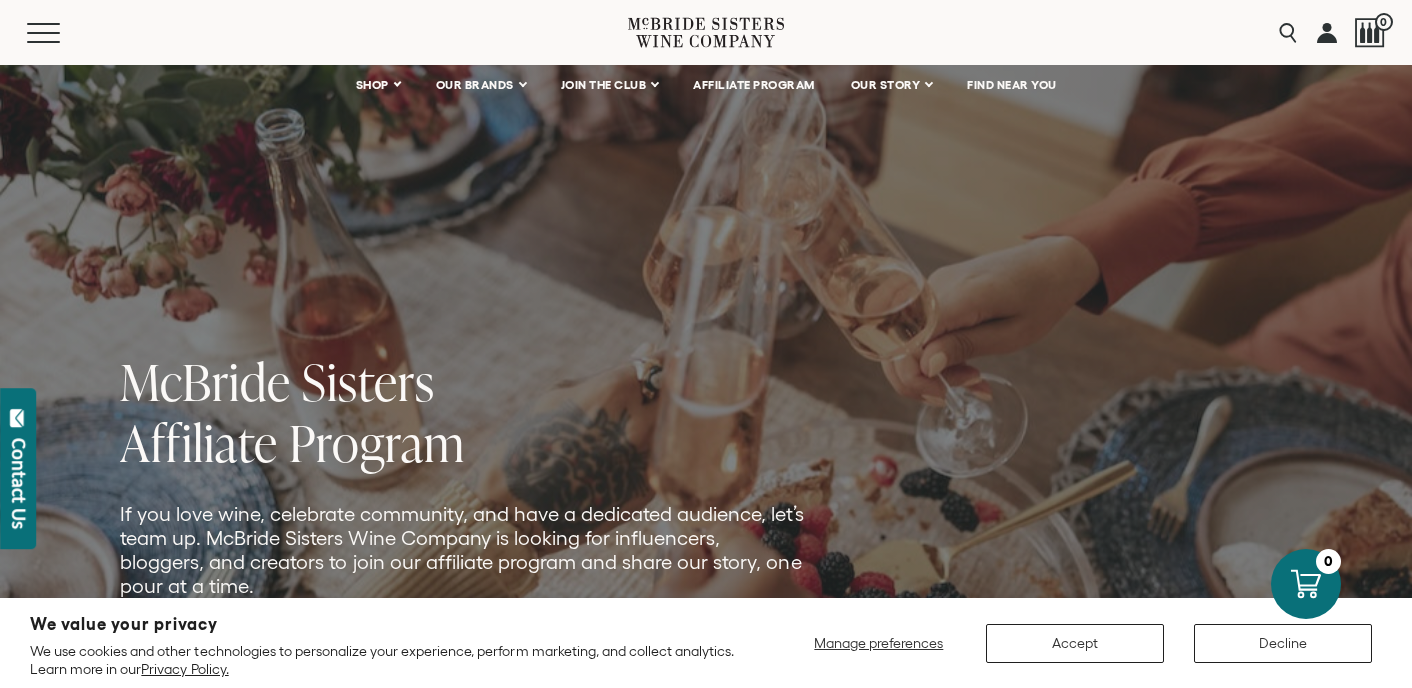 click at bounding box center (706, 395) 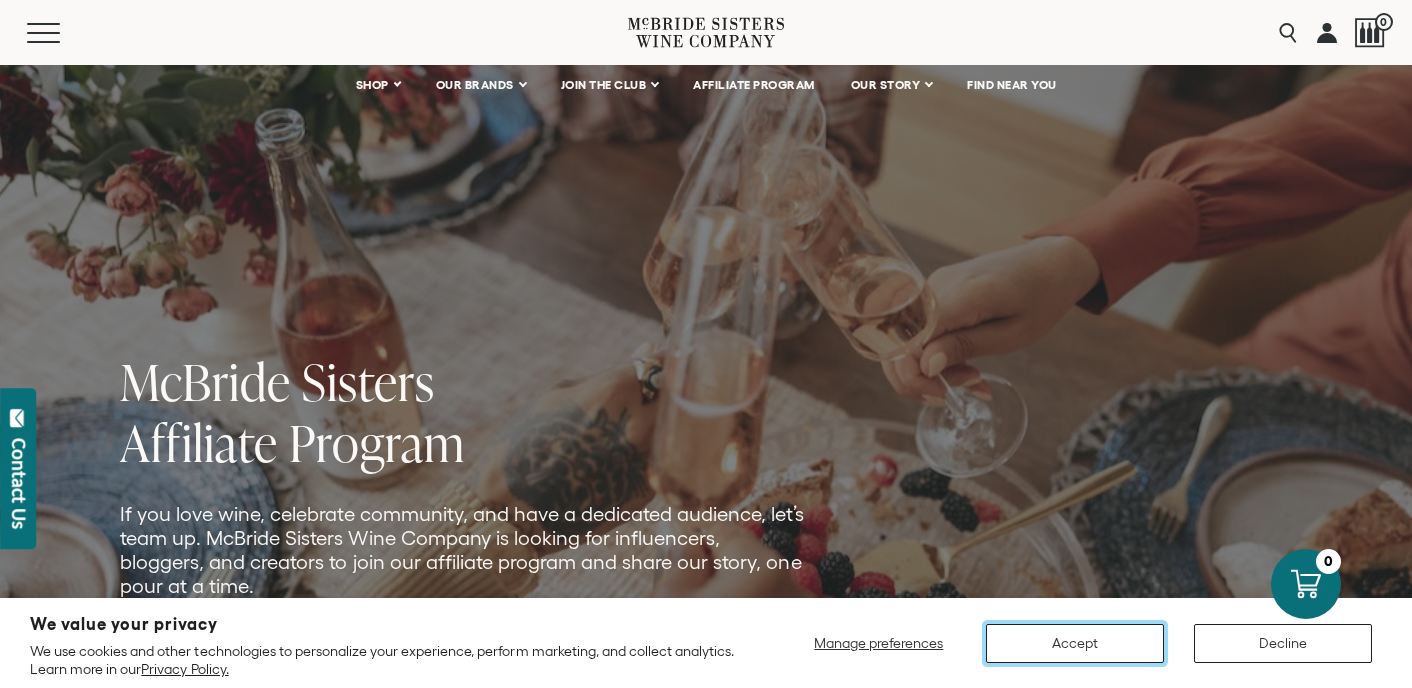click on "Accept" at bounding box center (1075, 643) 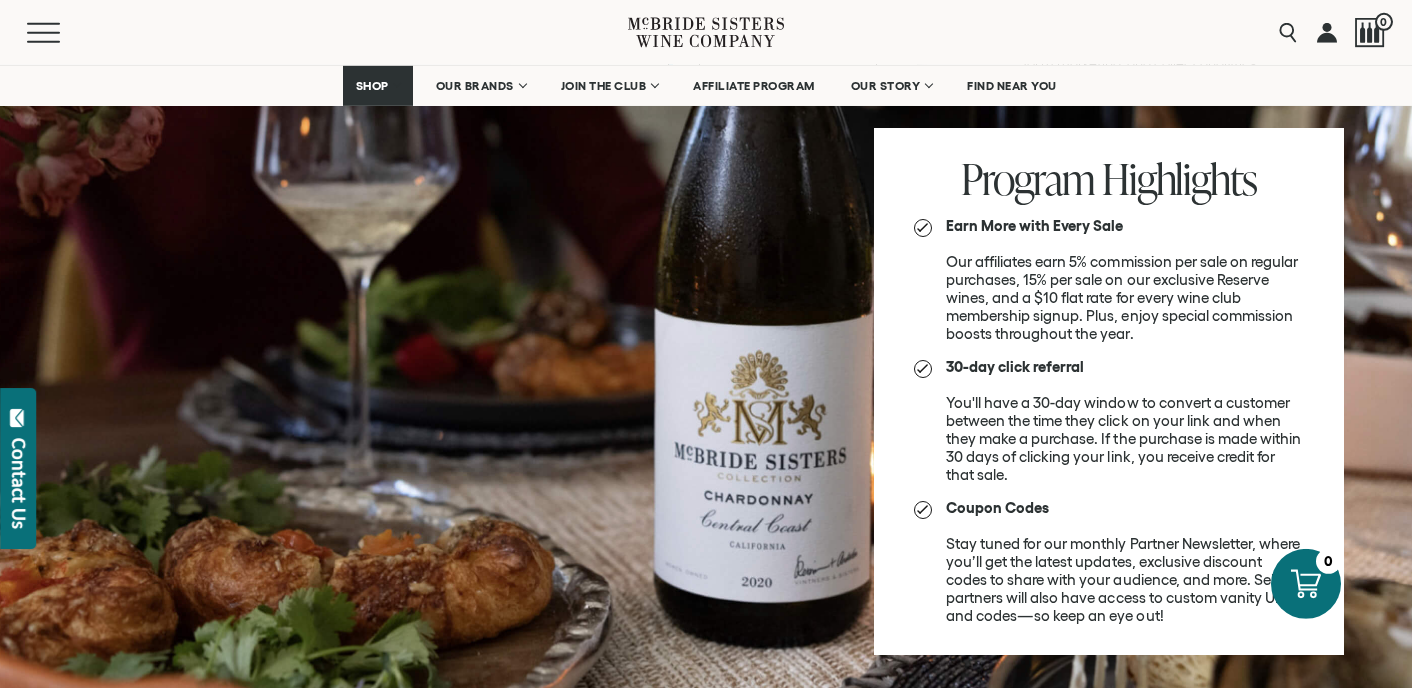 scroll, scrollTop: 1200, scrollLeft: 0, axis: vertical 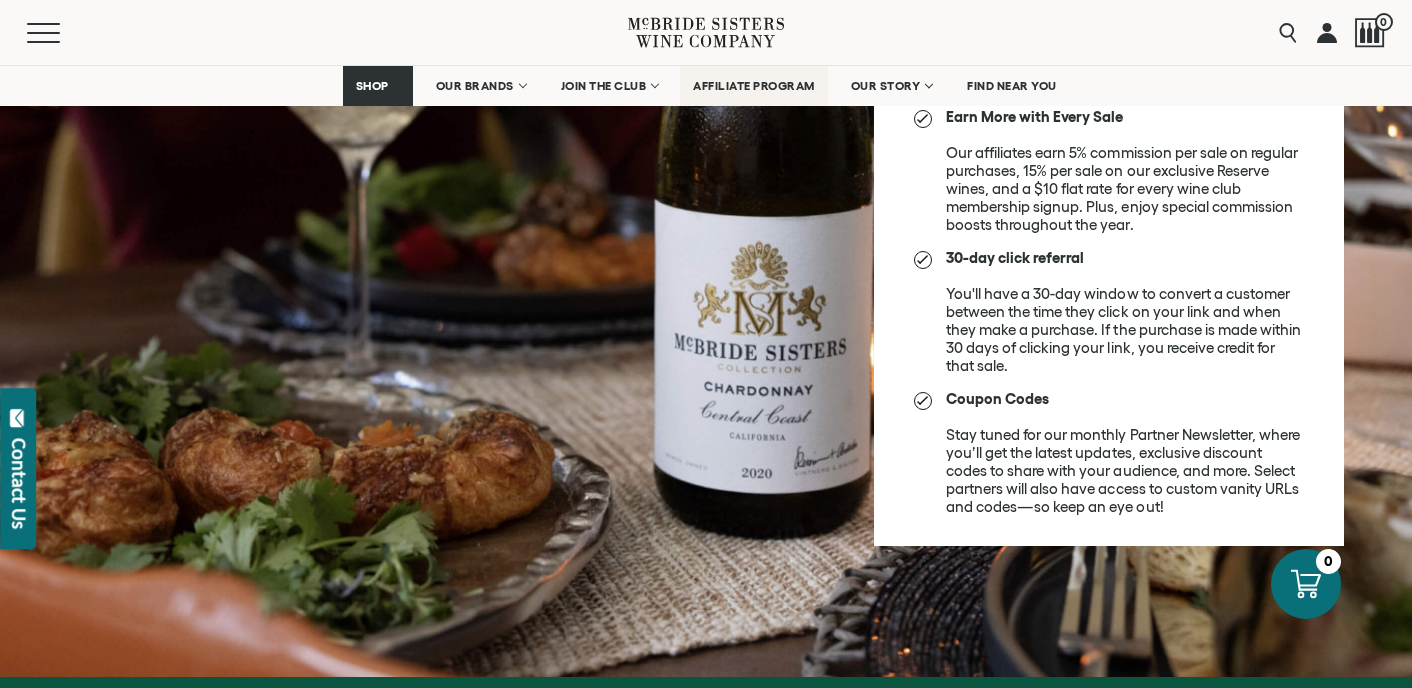 click on "AFFILIATE PROGRAM" at bounding box center (754, 86) 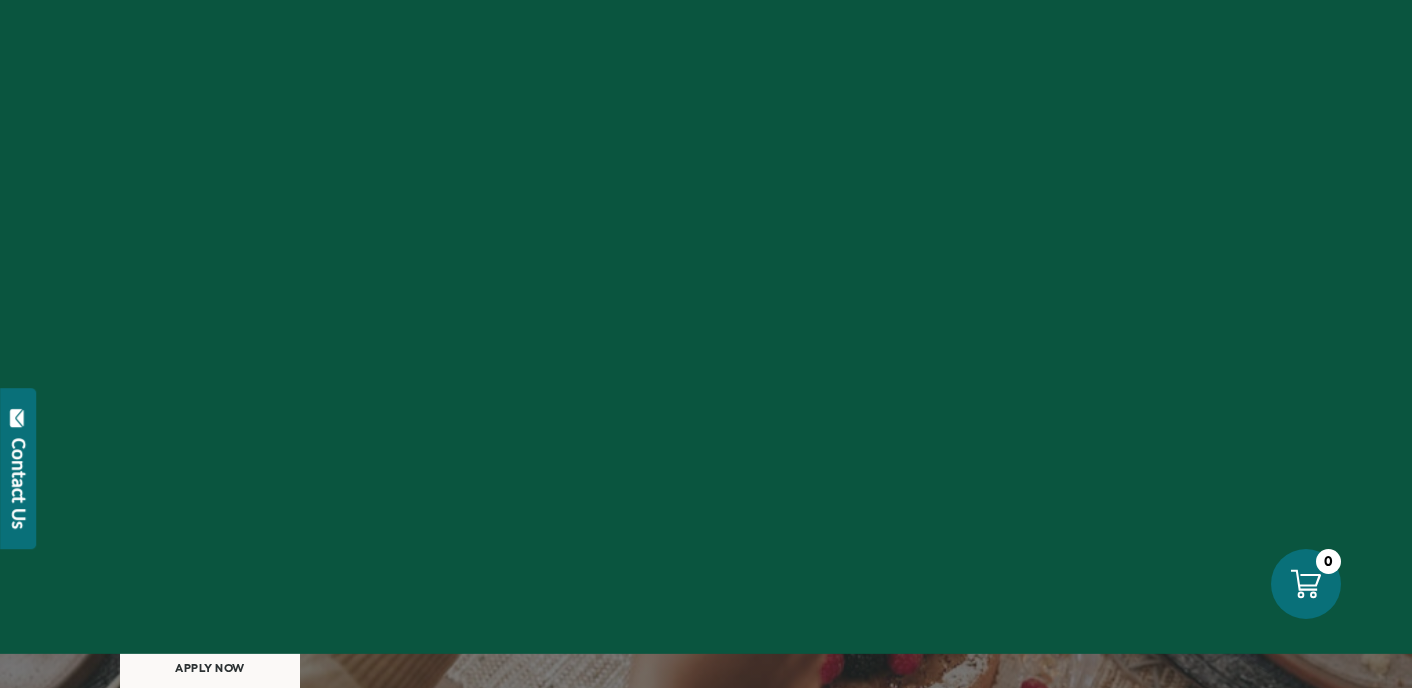 scroll, scrollTop: 0, scrollLeft: 0, axis: both 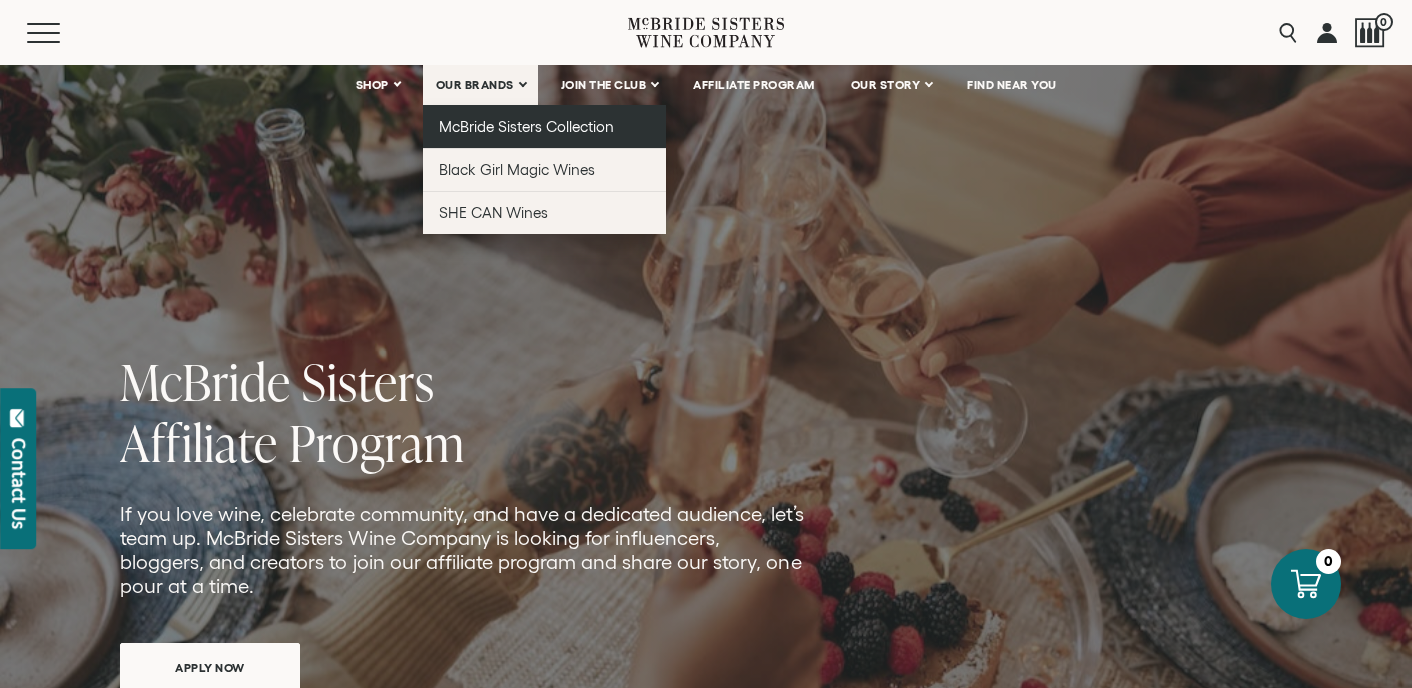click on "McBride Sisters Collection" at bounding box center [527, 126] 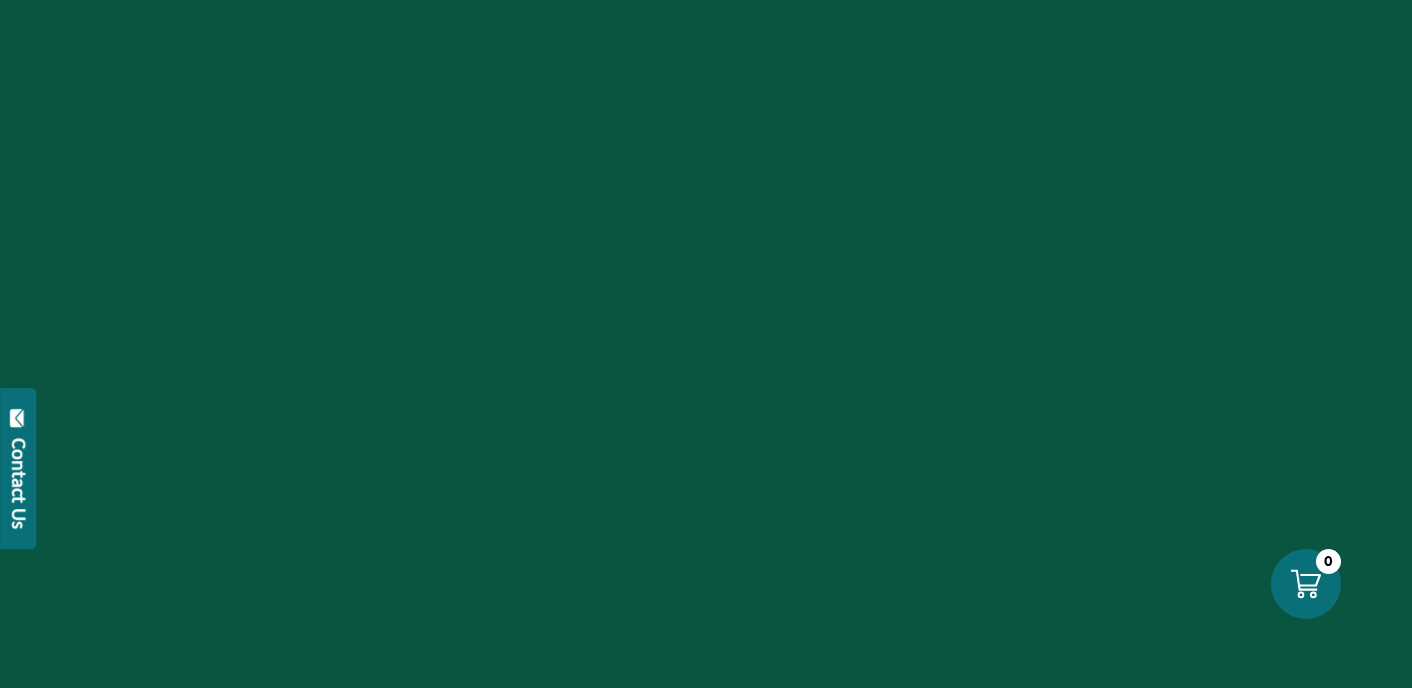 scroll, scrollTop: 0, scrollLeft: 0, axis: both 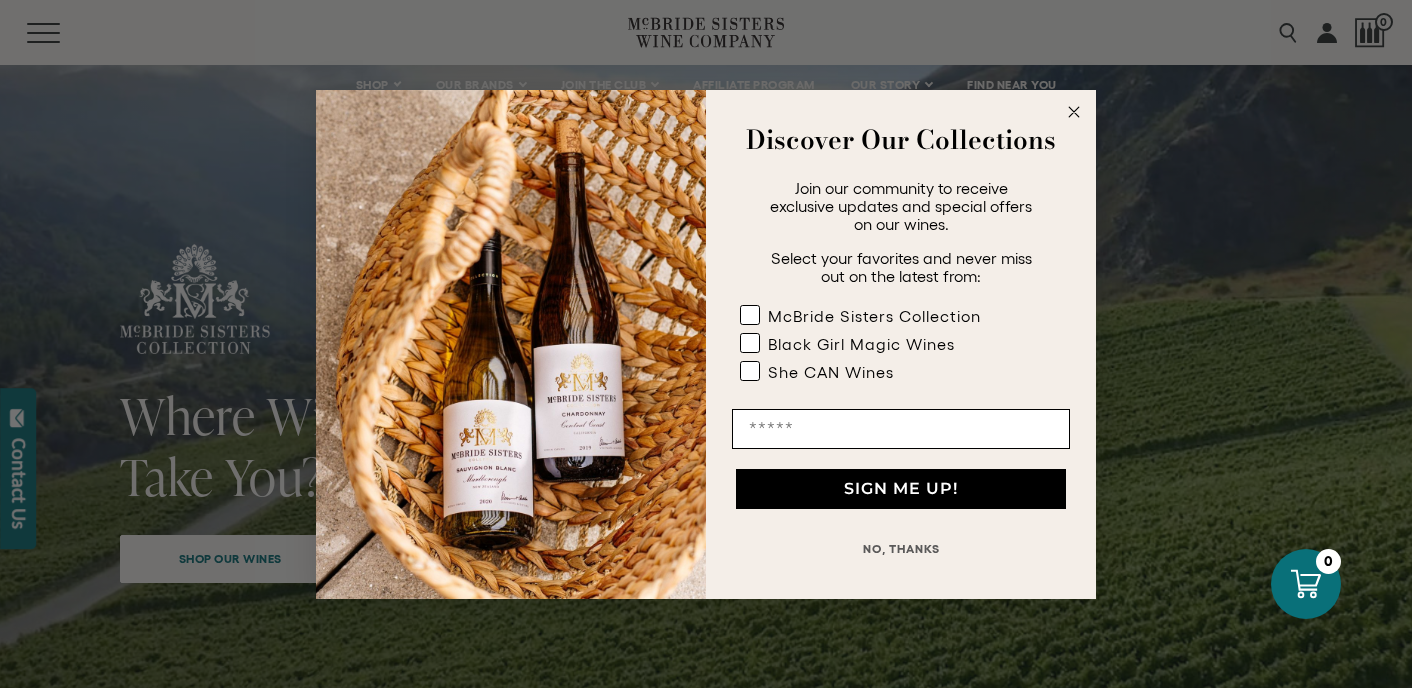click on "NO, THANKS" at bounding box center (901, 549) 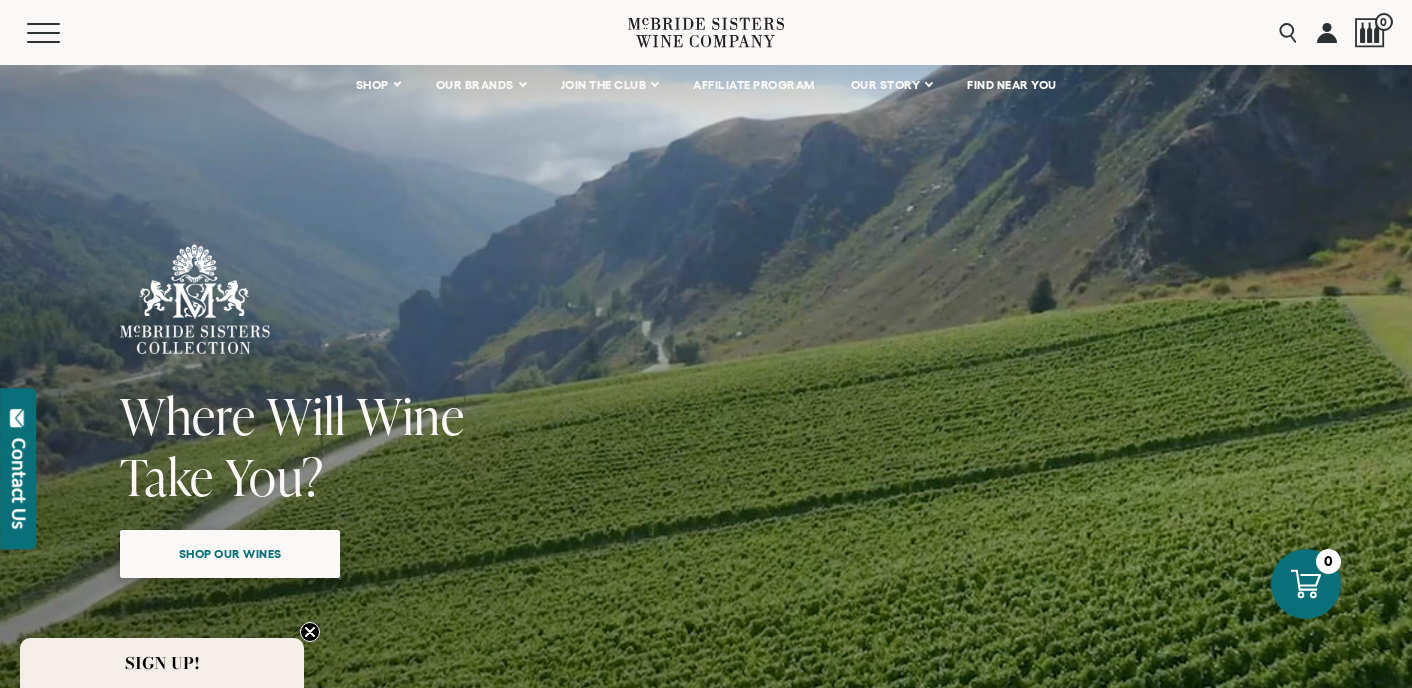 click on "Shop our wines" at bounding box center (230, 553) 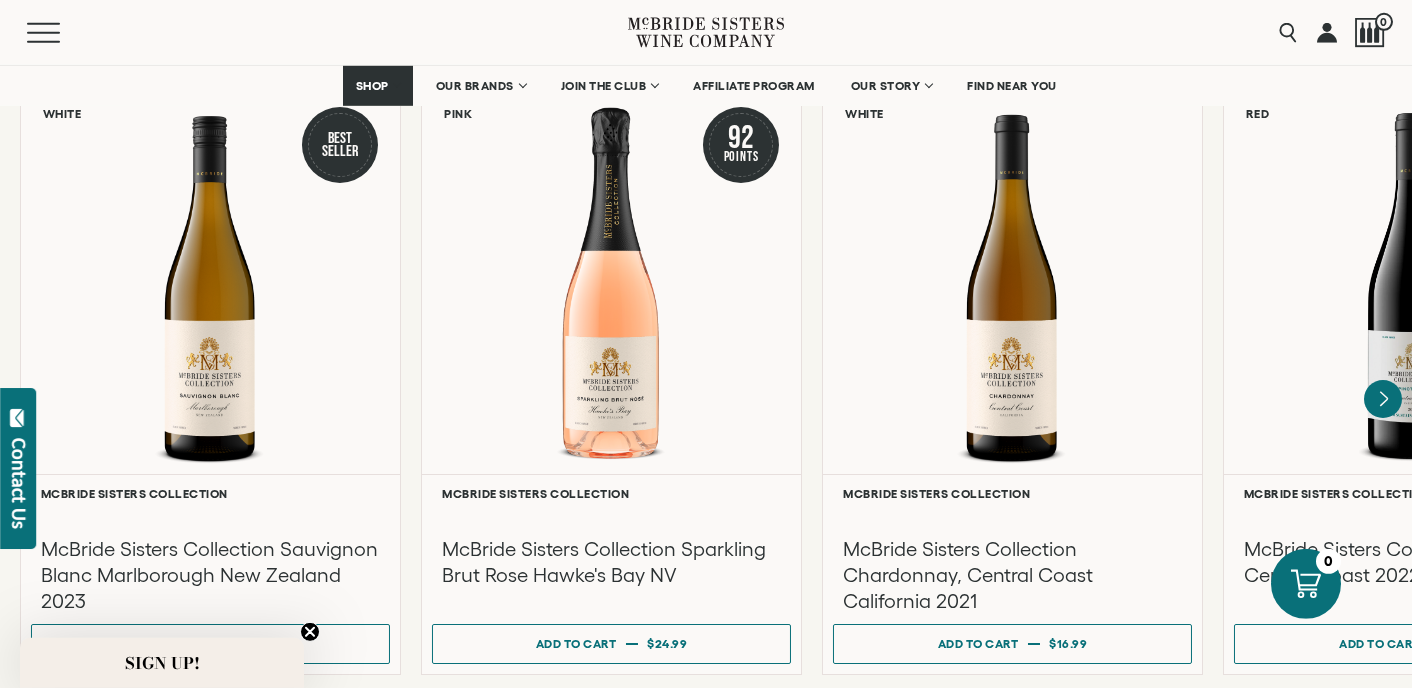 scroll, scrollTop: 1699, scrollLeft: 0, axis: vertical 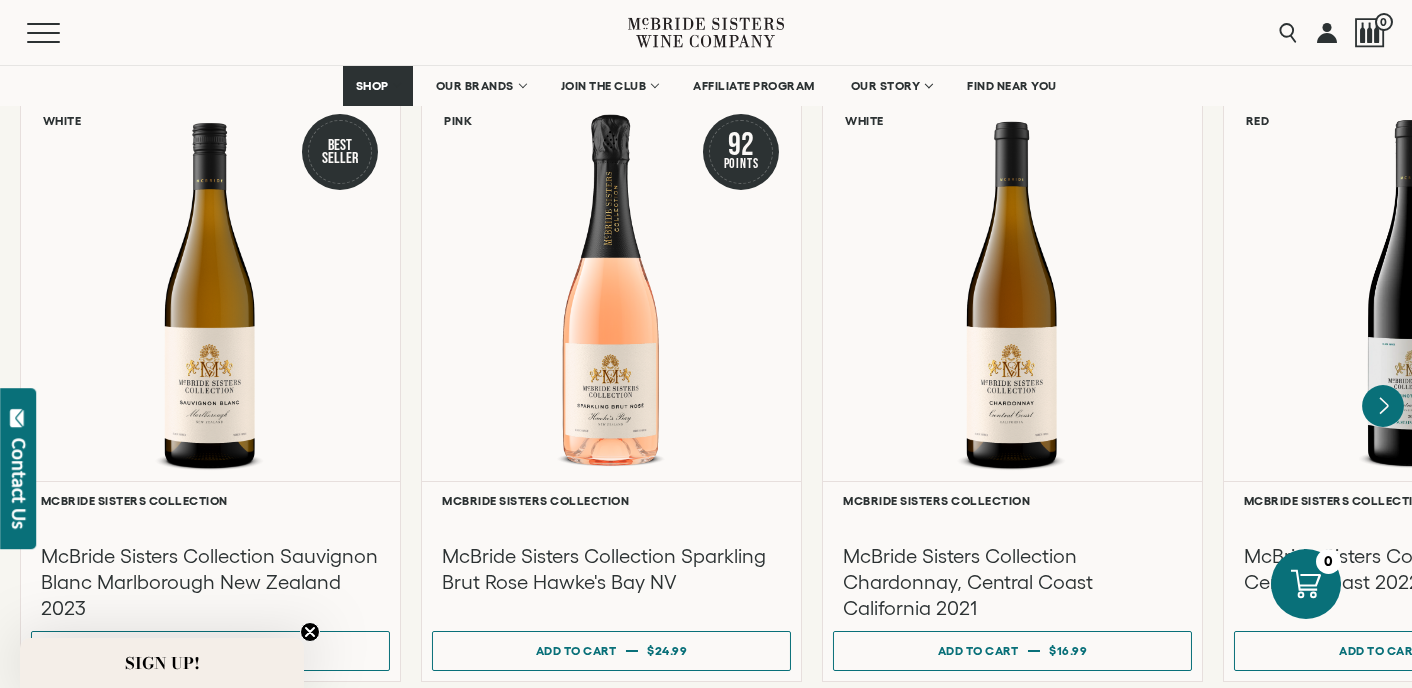 click 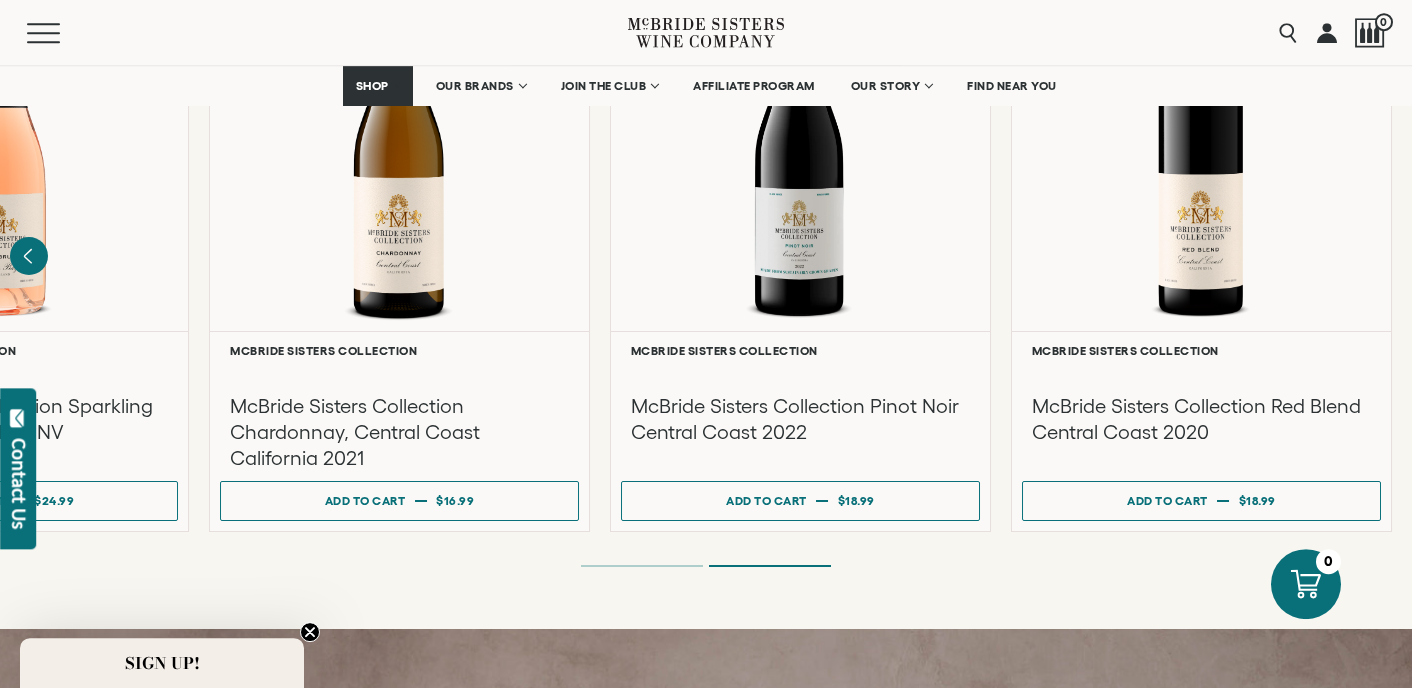 scroll, scrollTop: 1891, scrollLeft: 0, axis: vertical 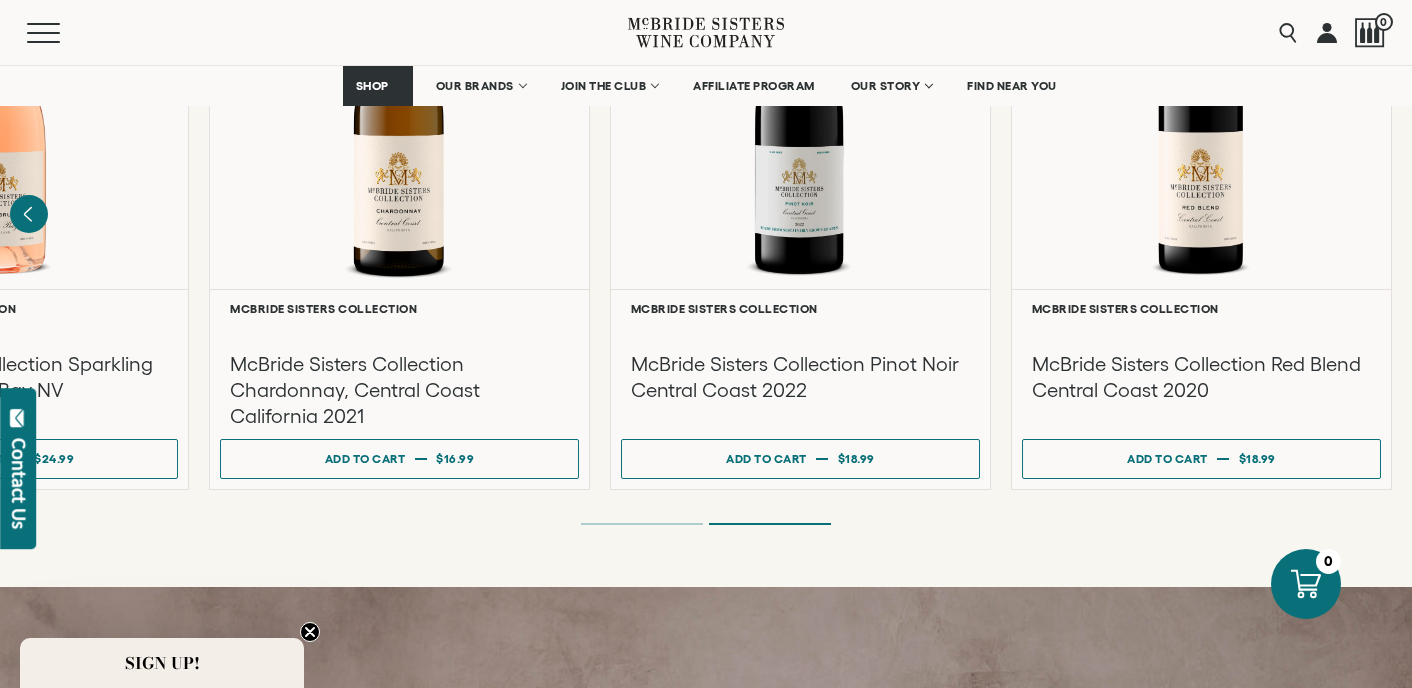click 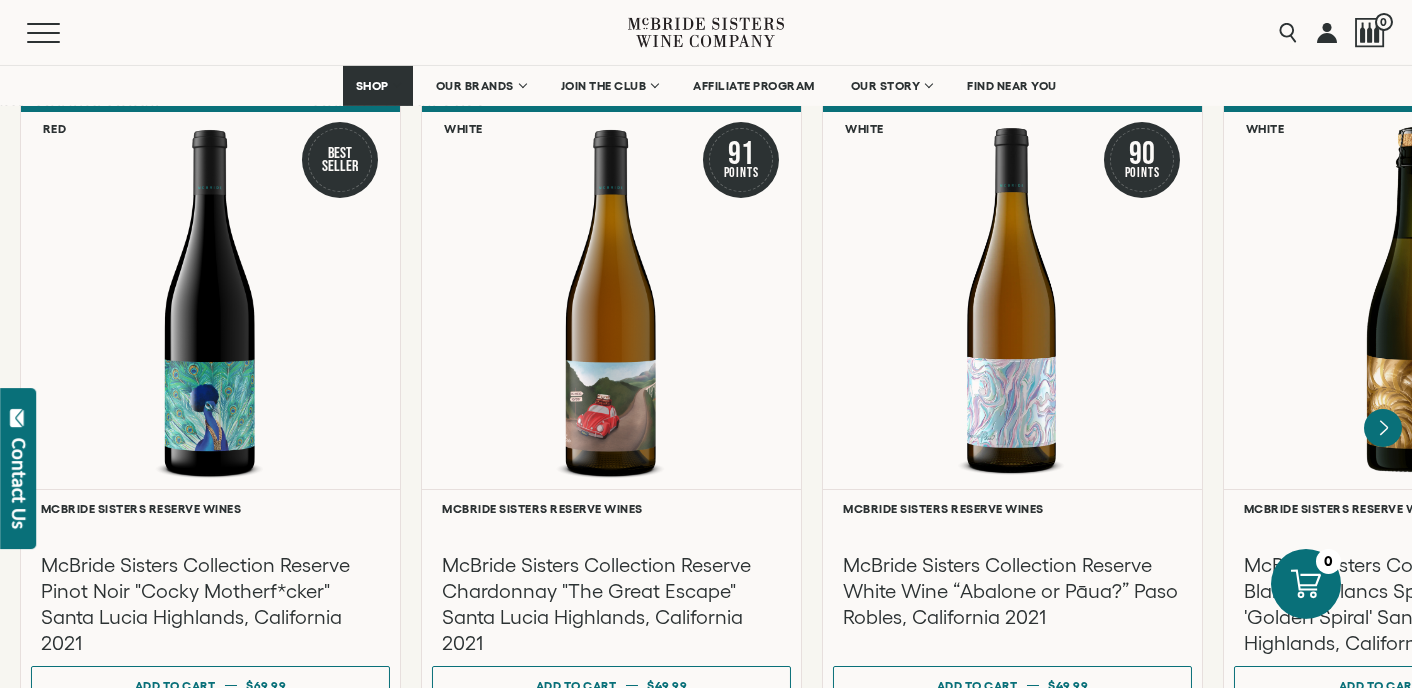 scroll, scrollTop: 3405, scrollLeft: 0, axis: vertical 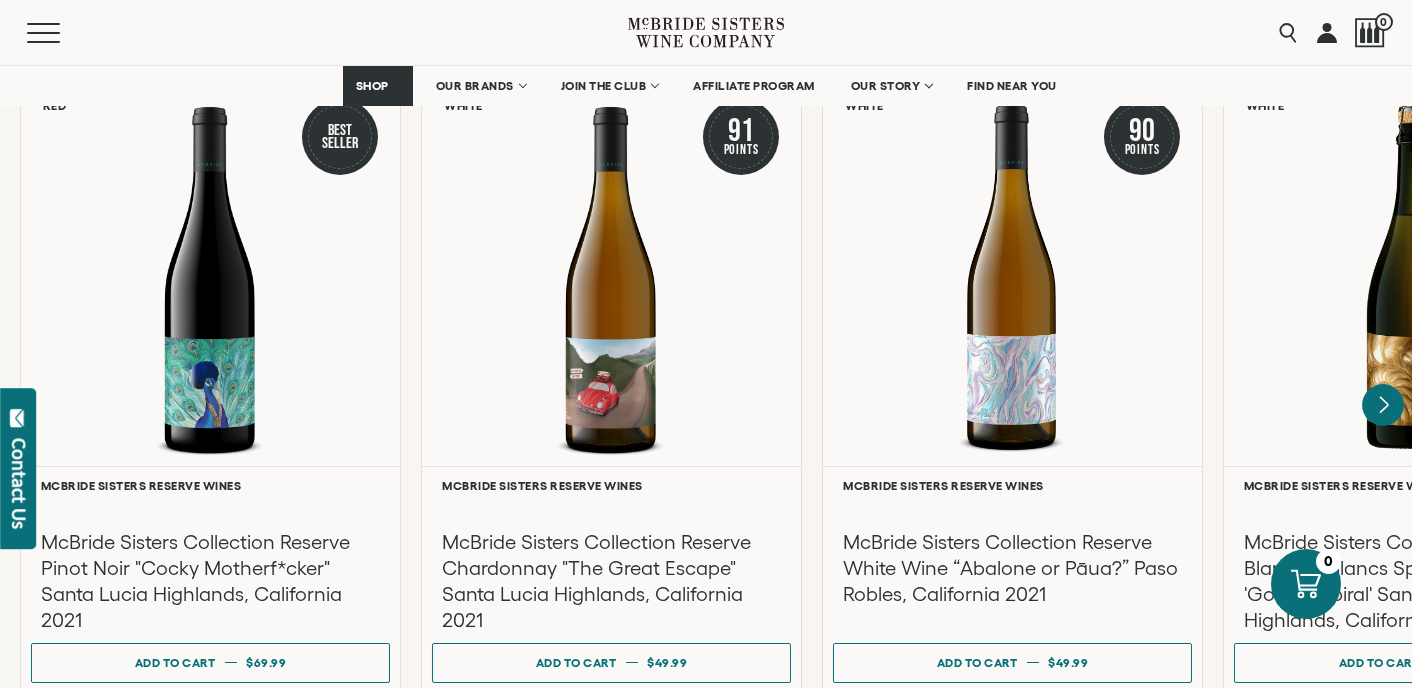 click 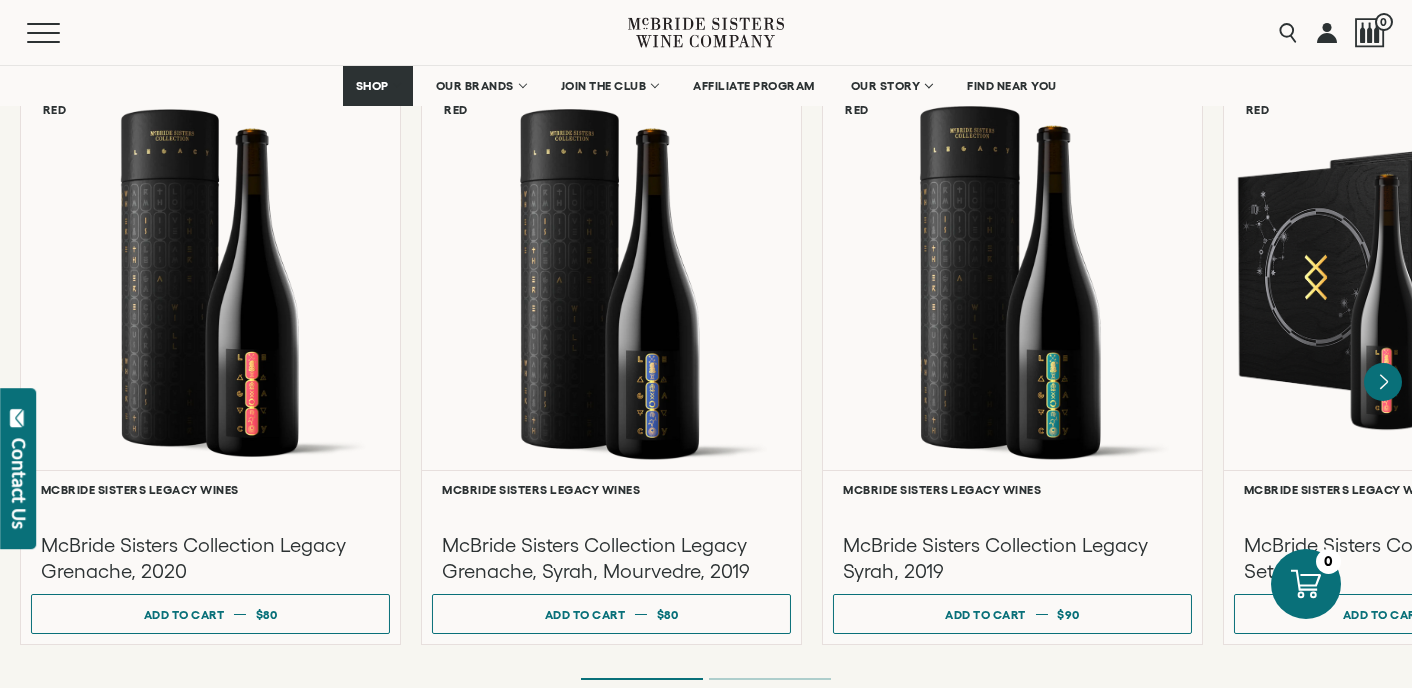 scroll, scrollTop: 5277, scrollLeft: 0, axis: vertical 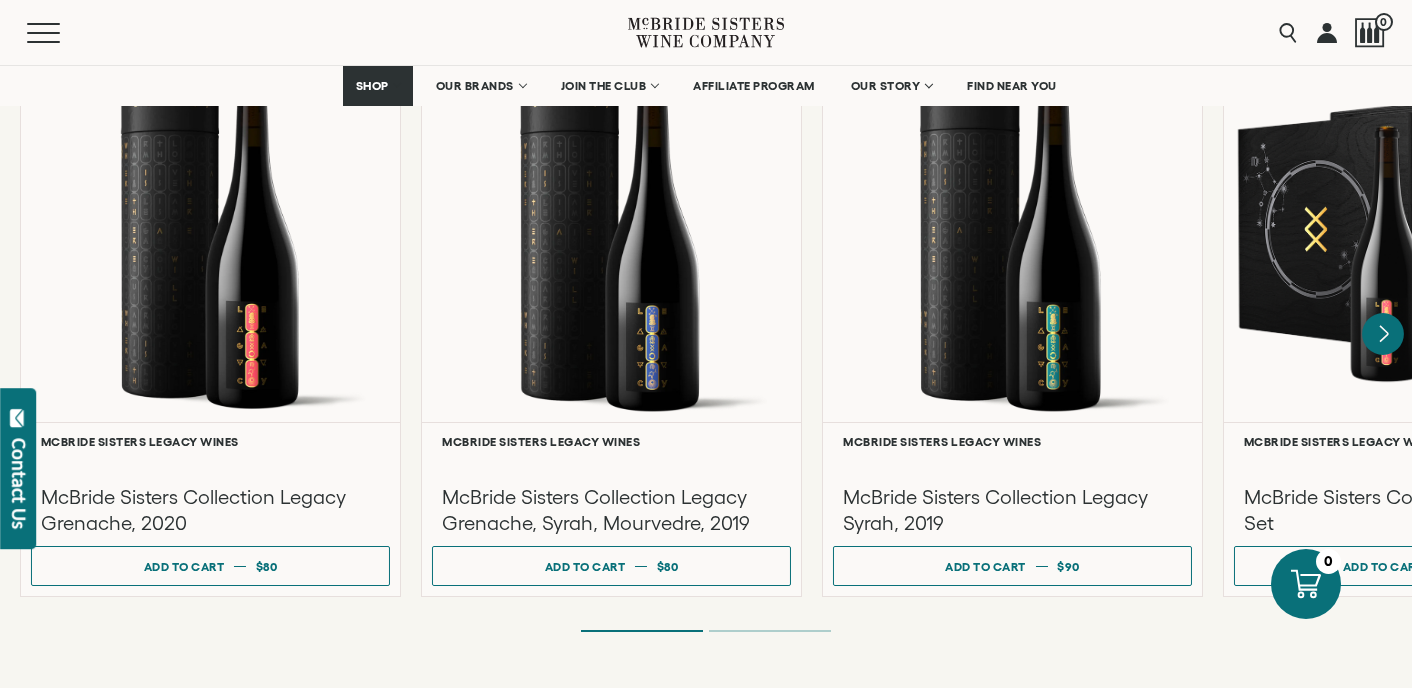 click 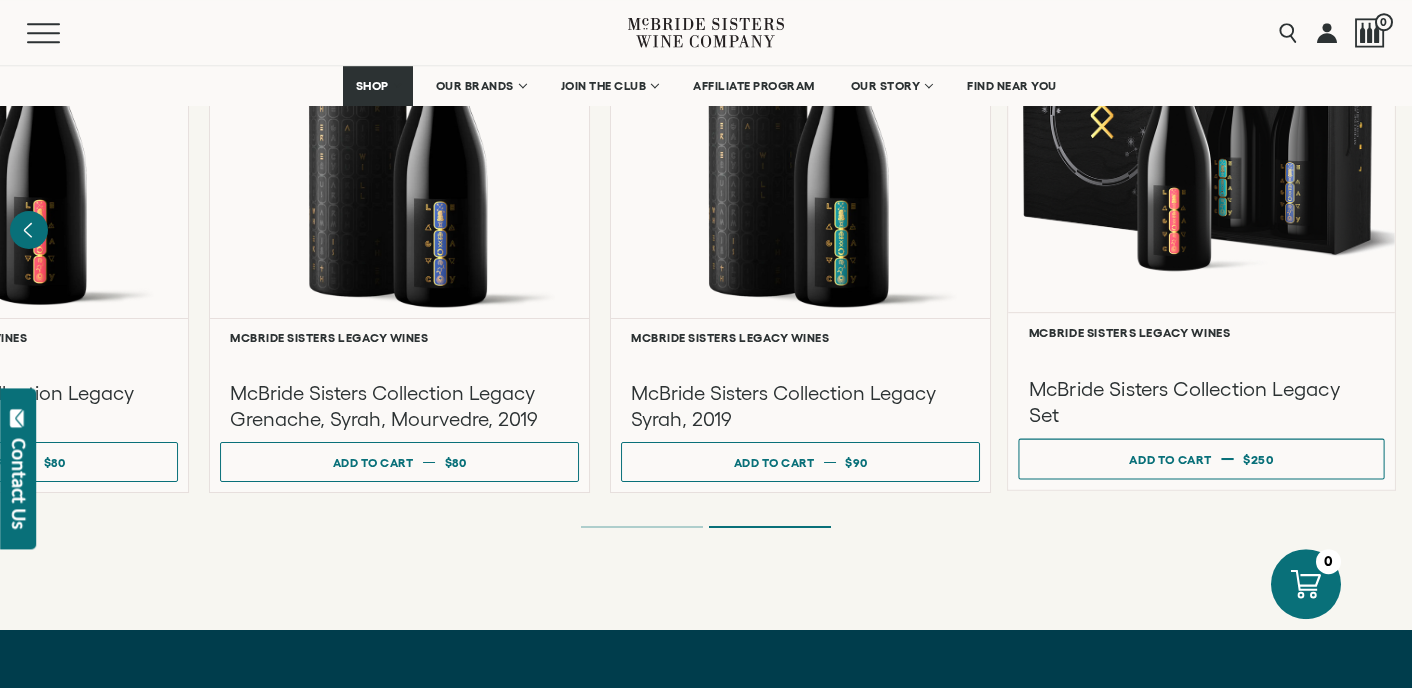 scroll, scrollTop: 5373, scrollLeft: 0, axis: vertical 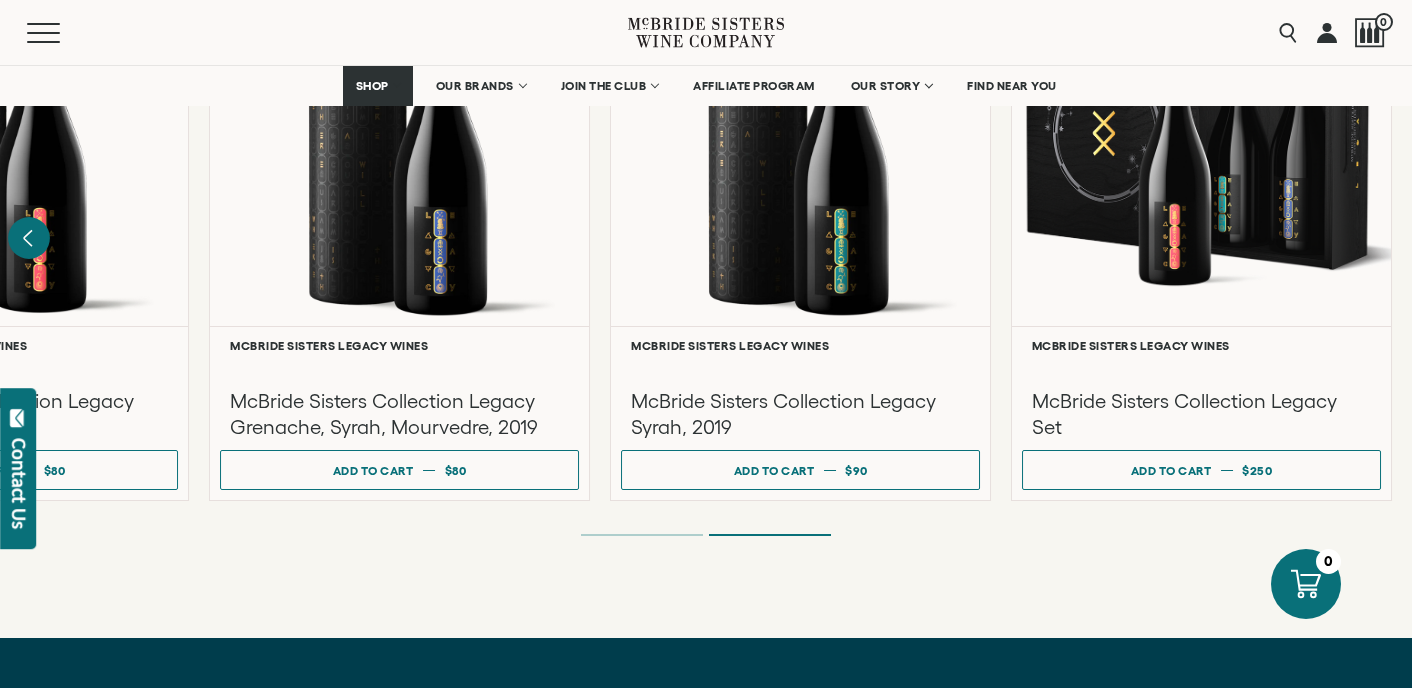 click 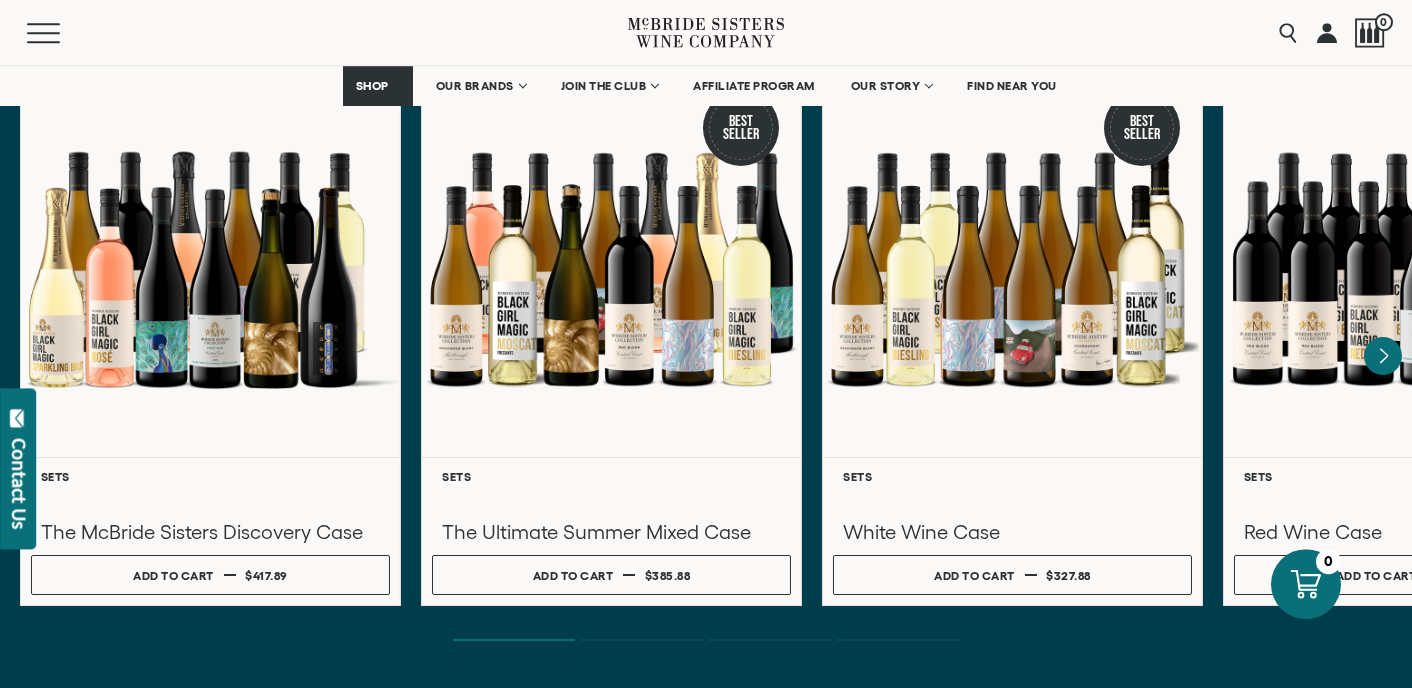 scroll, scrollTop: 6237, scrollLeft: 0, axis: vertical 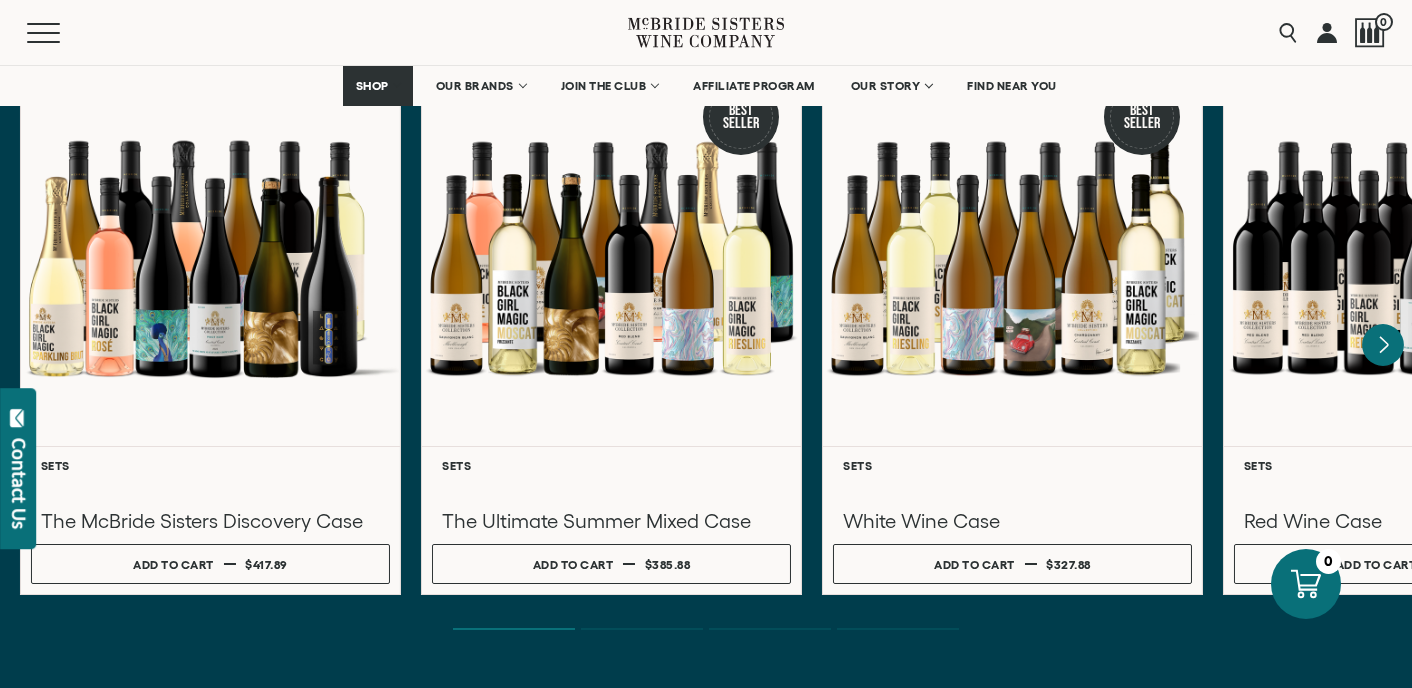 click 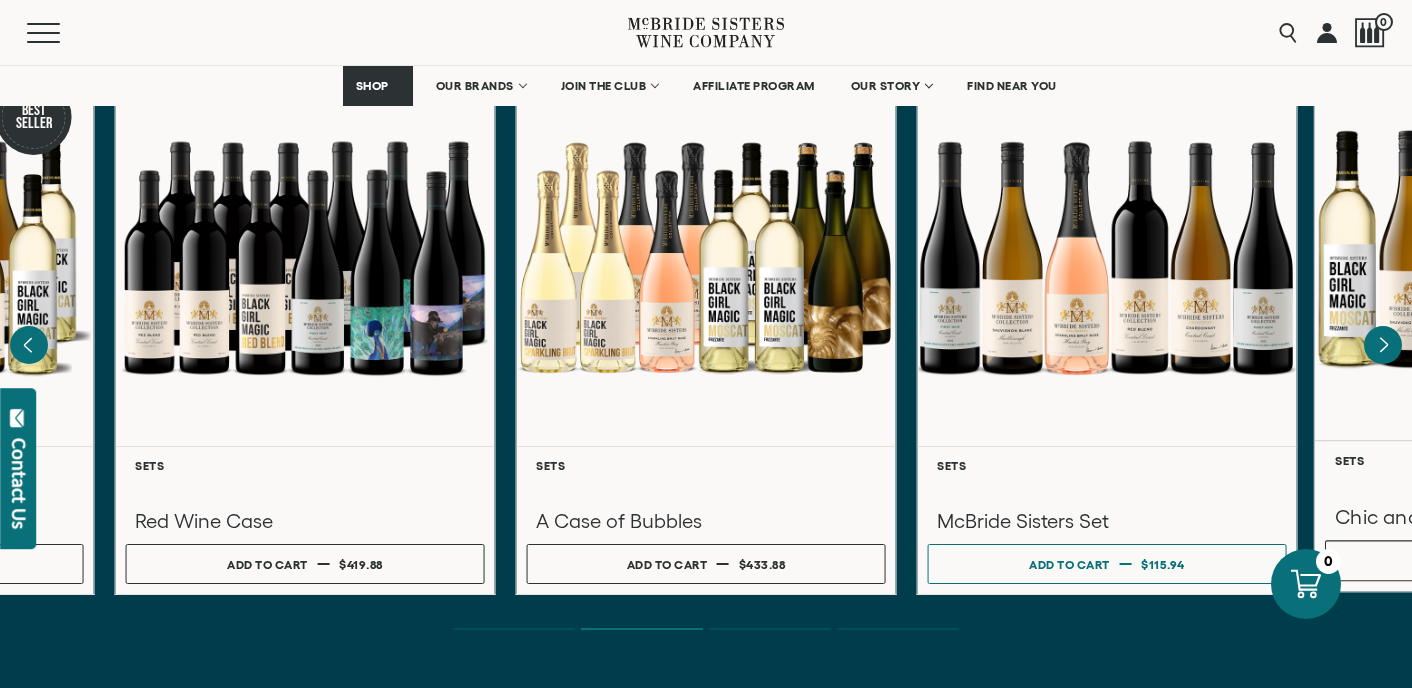 click at bounding box center [1508, 248] 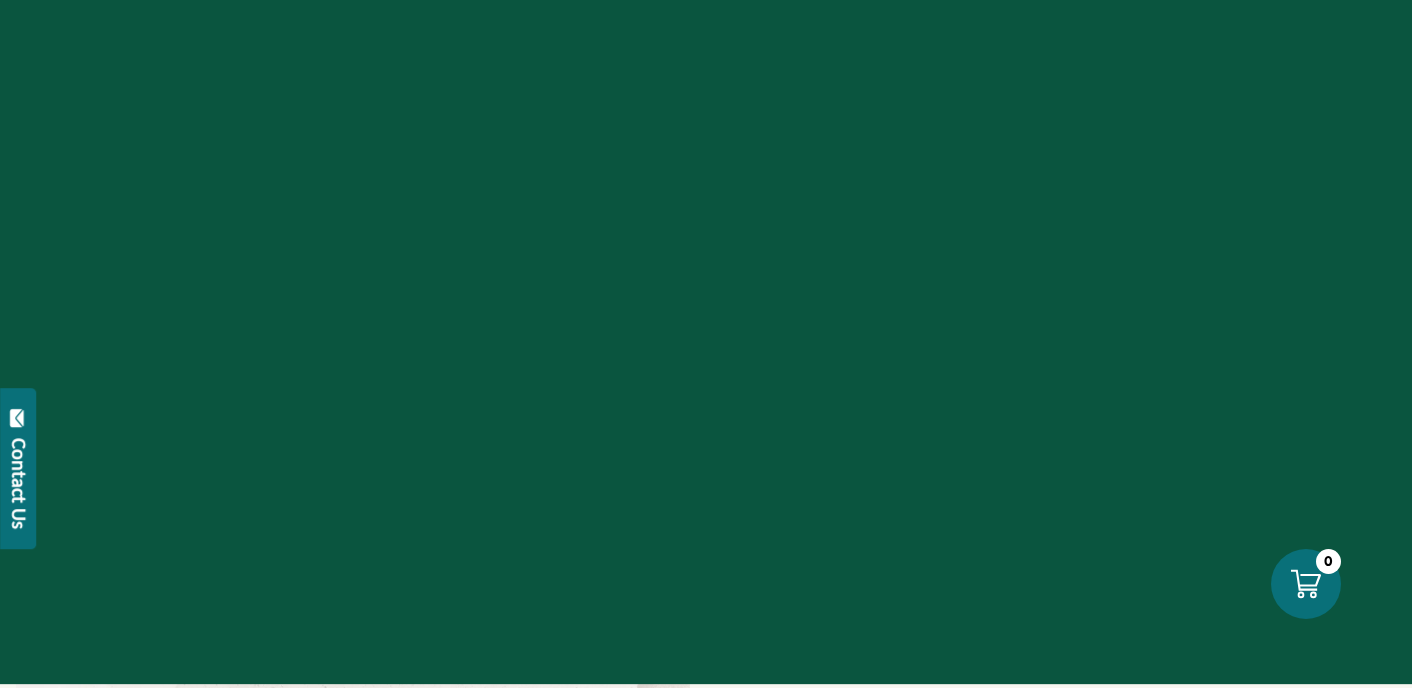 scroll, scrollTop: 0, scrollLeft: 0, axis: both 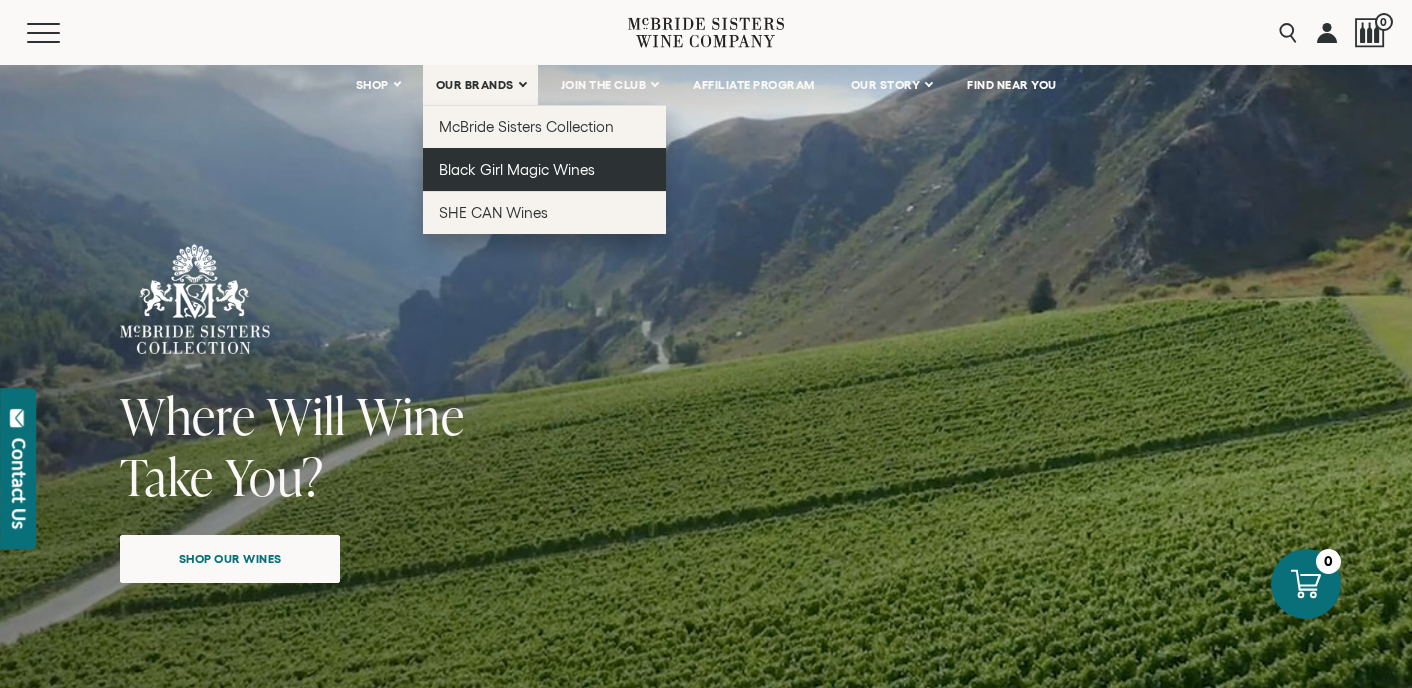 click on "Black Girl Magic Wines" at bounding box center [517, 169] 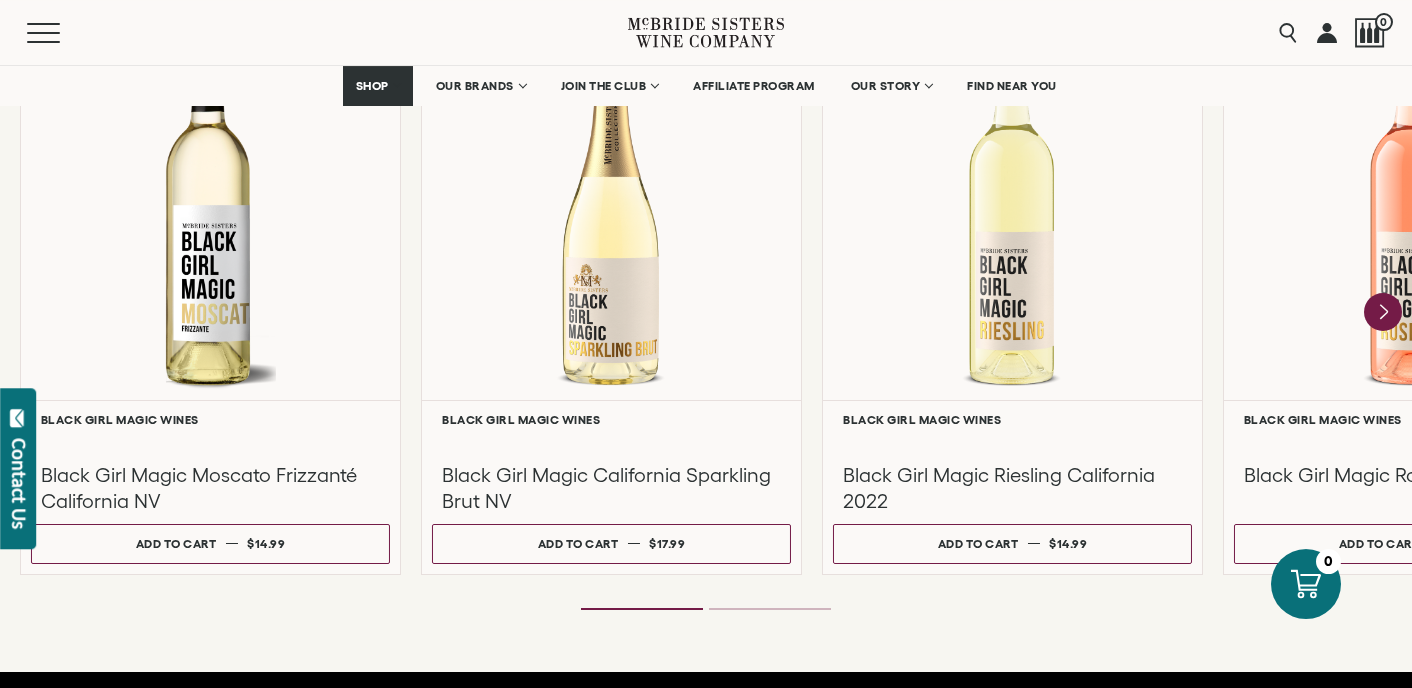 scroll, scrollTop: 1857, scrollLeft: 0, axis: vertical 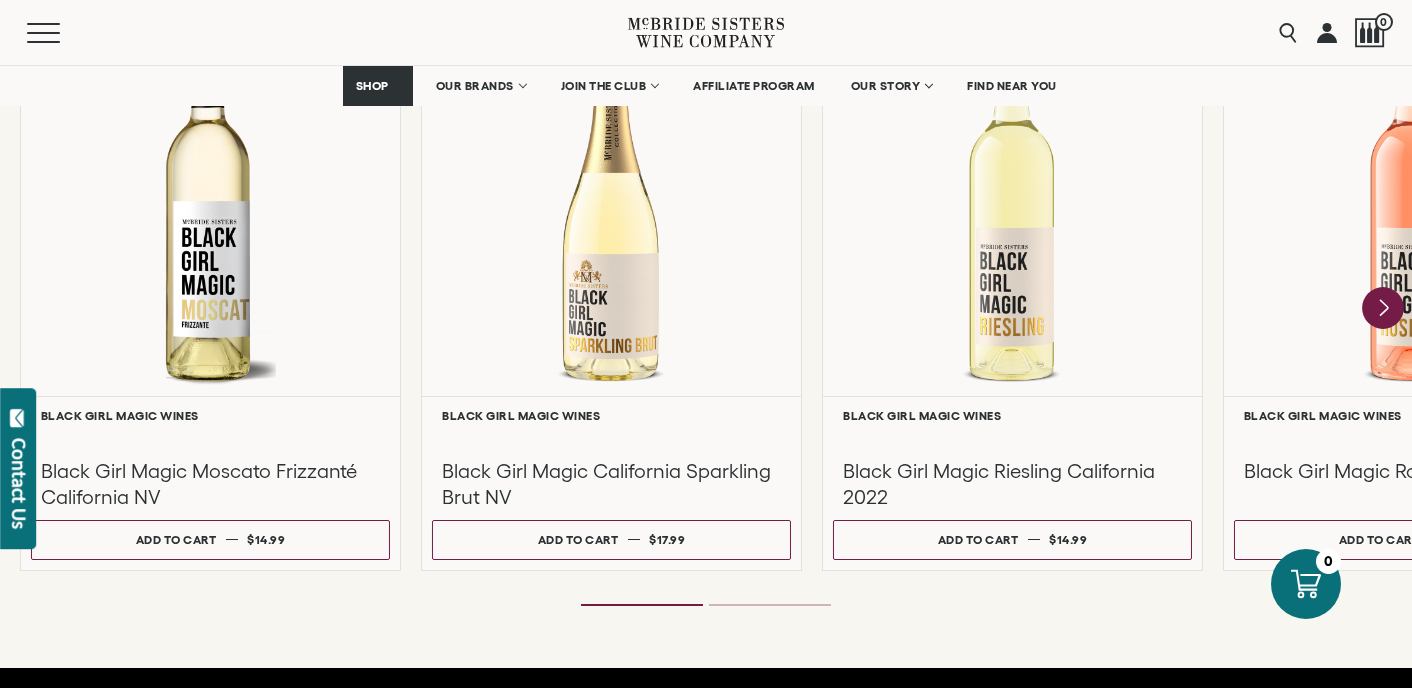 click 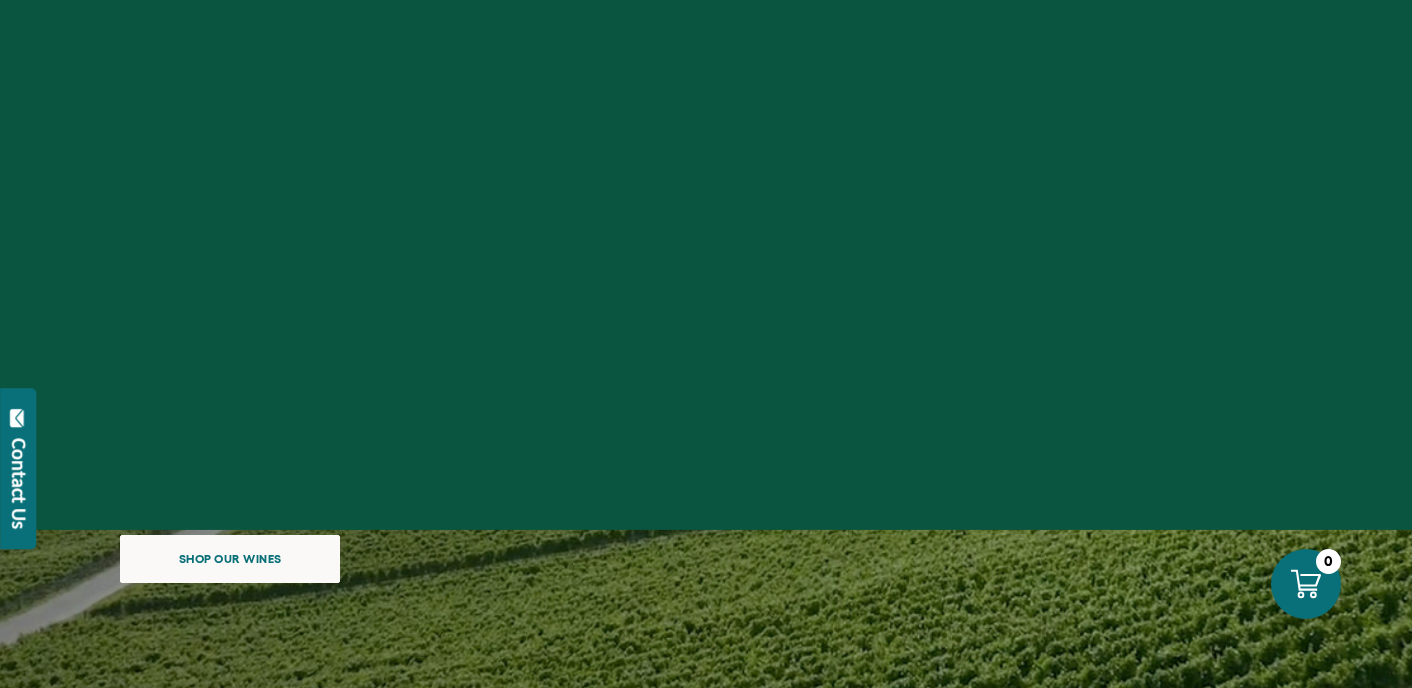 scroll, scrollTop: 0, scrollLeft: 0, axis: both 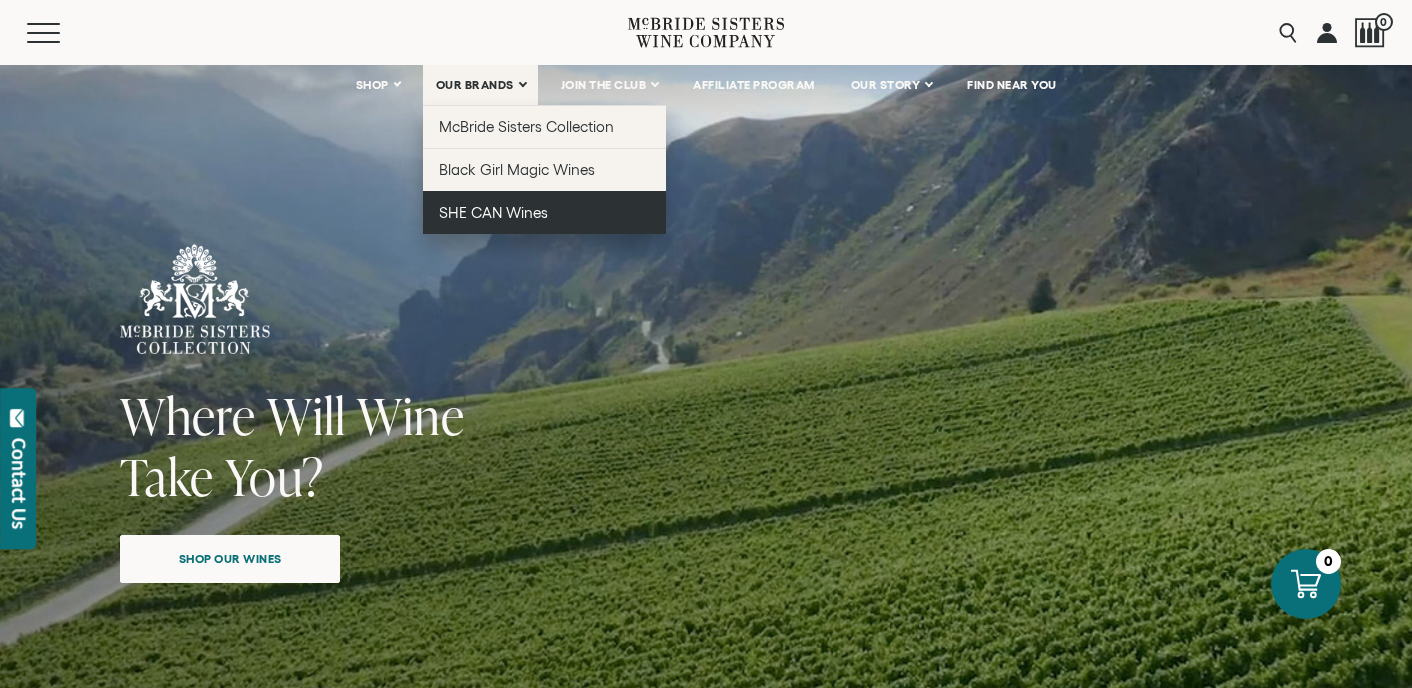 click on "SHE CAN Wines" at bounding box center [493, 212] 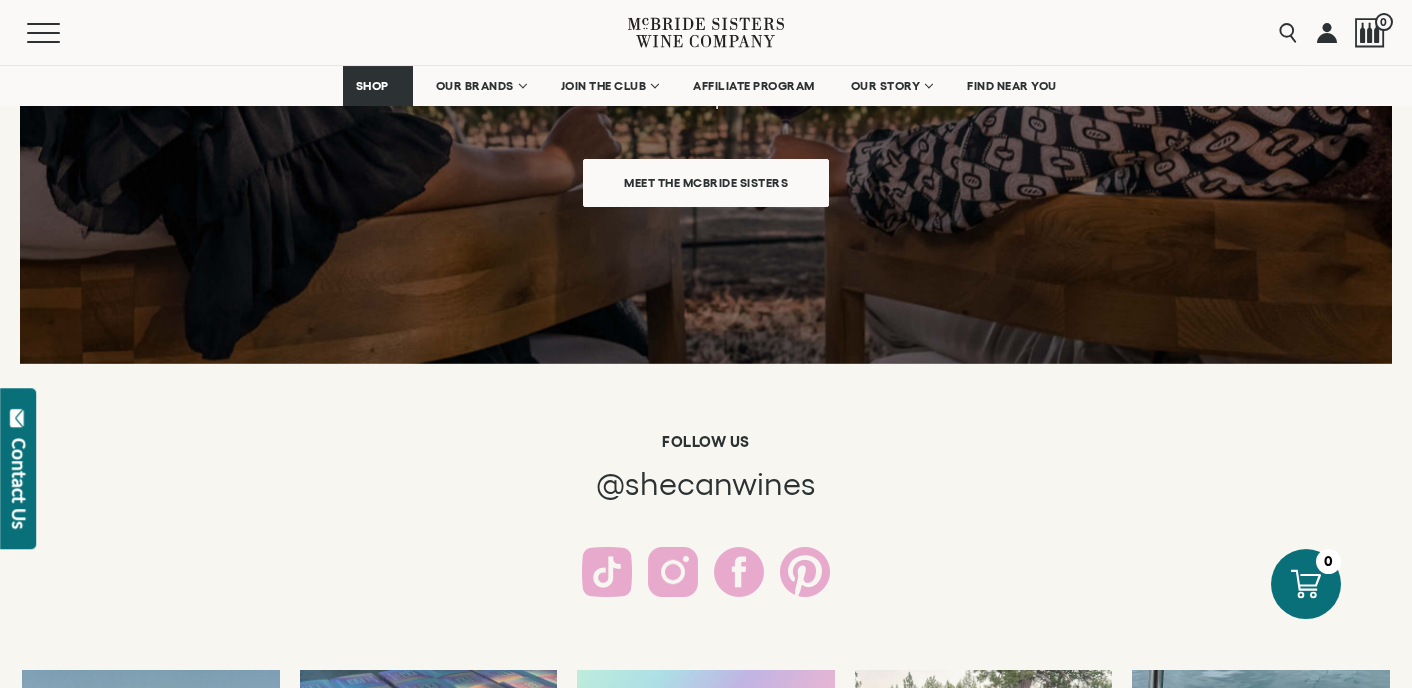 scroll, scrollTop: 3360, scrollLeft: 0, axis: vertical 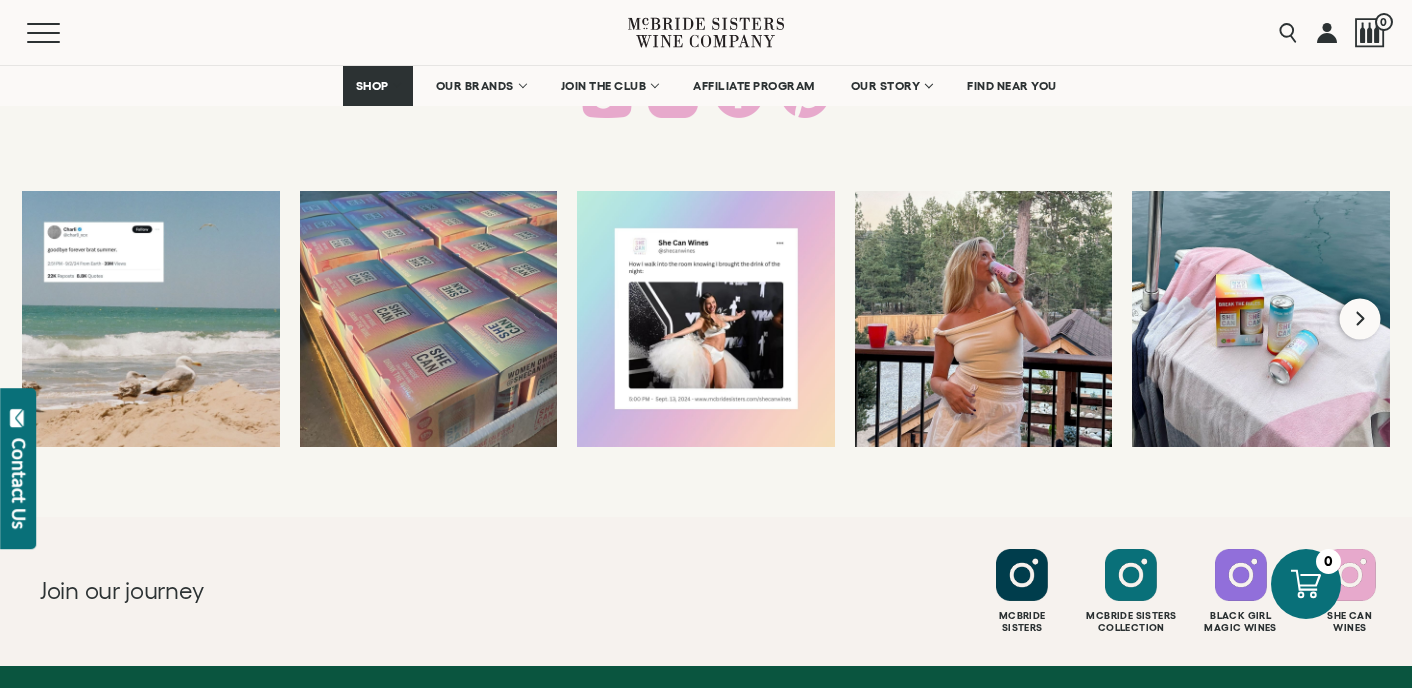 click 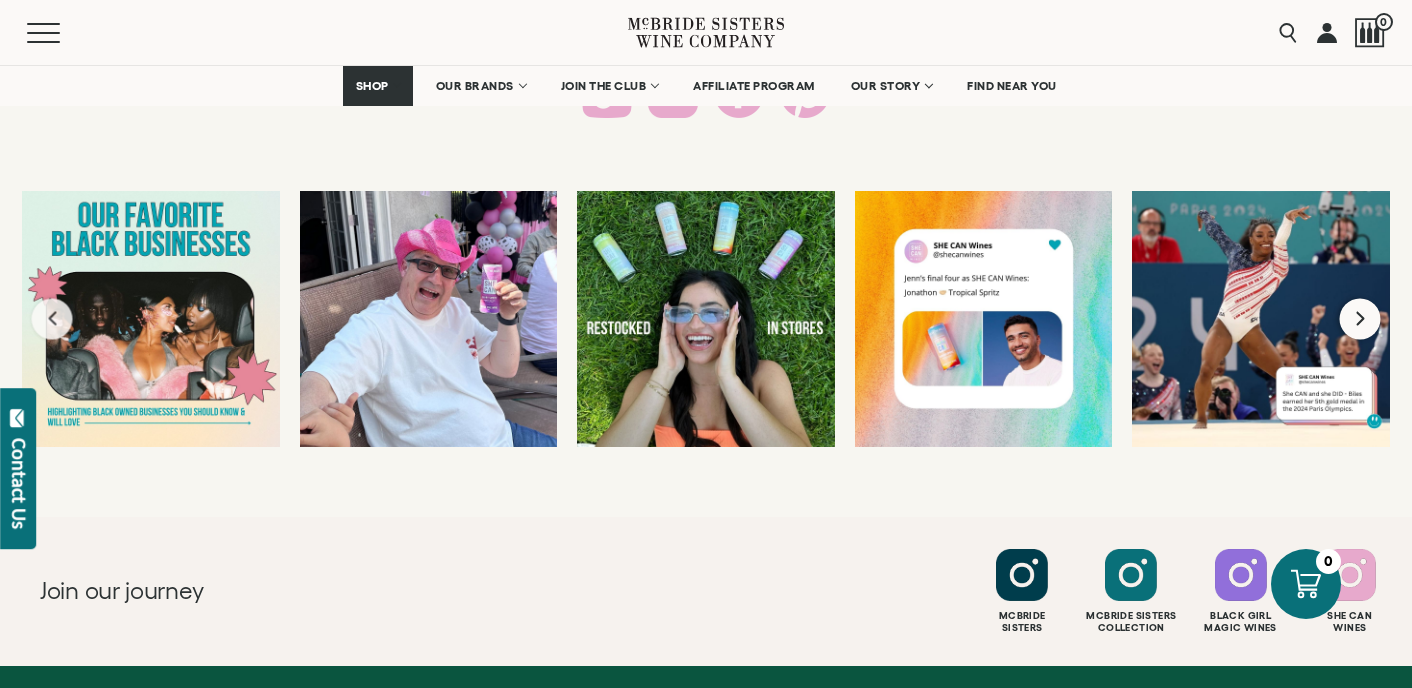 click 